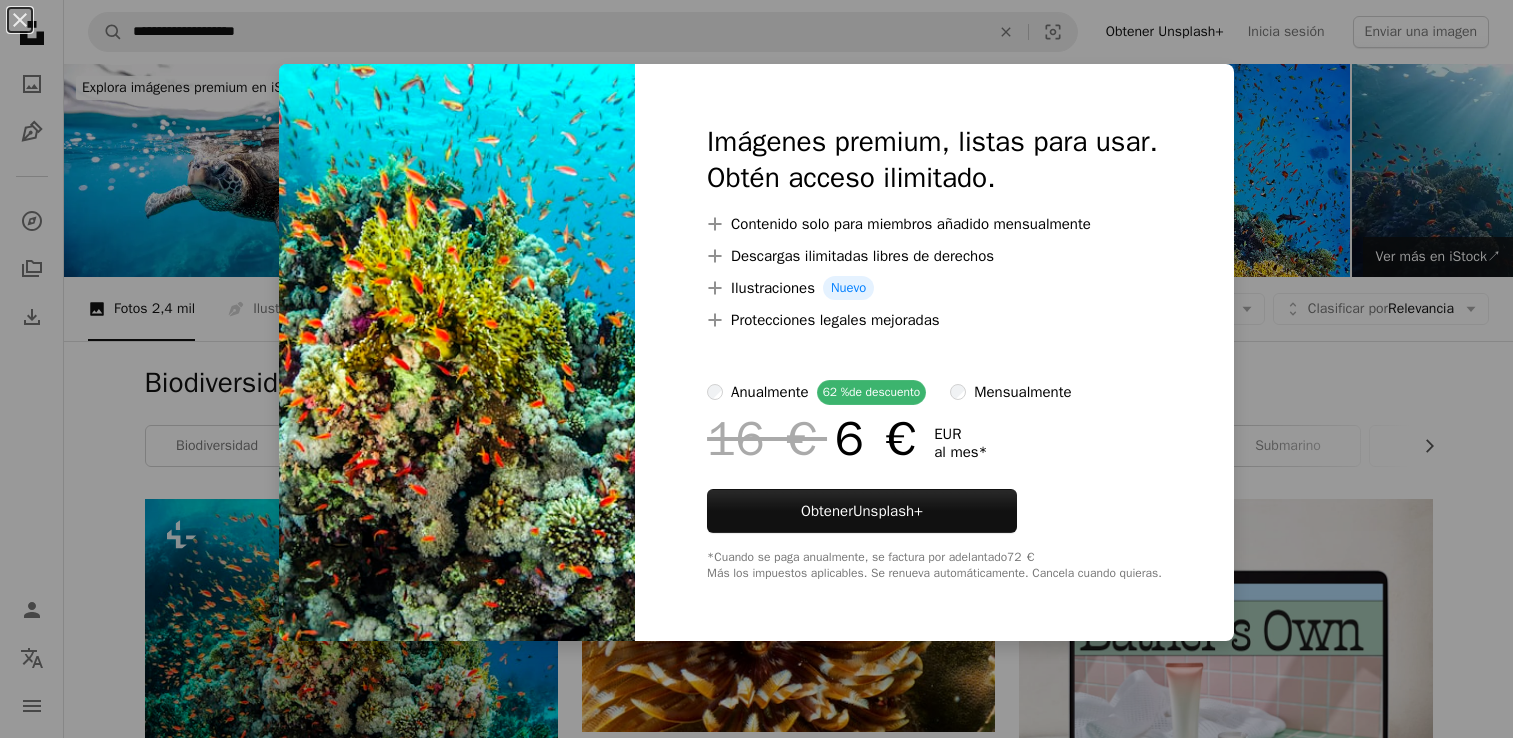 scroll, scrollTop: 400, scrollLeft: 0, axis: vertical 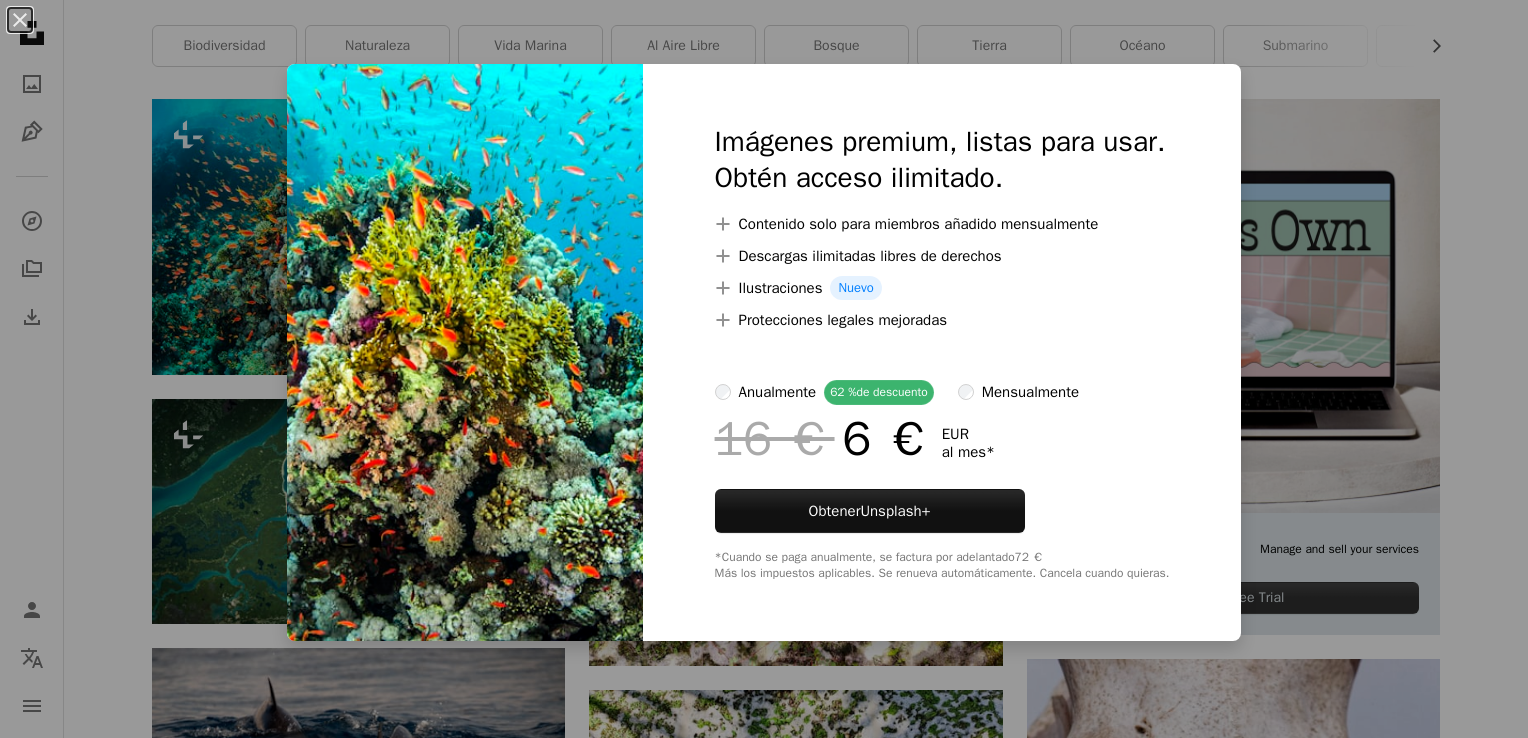 drag, startPoint x: 1384, startPoint y: 162, endPoint x: 1380, endPoint y: 201, distance: 39.20459 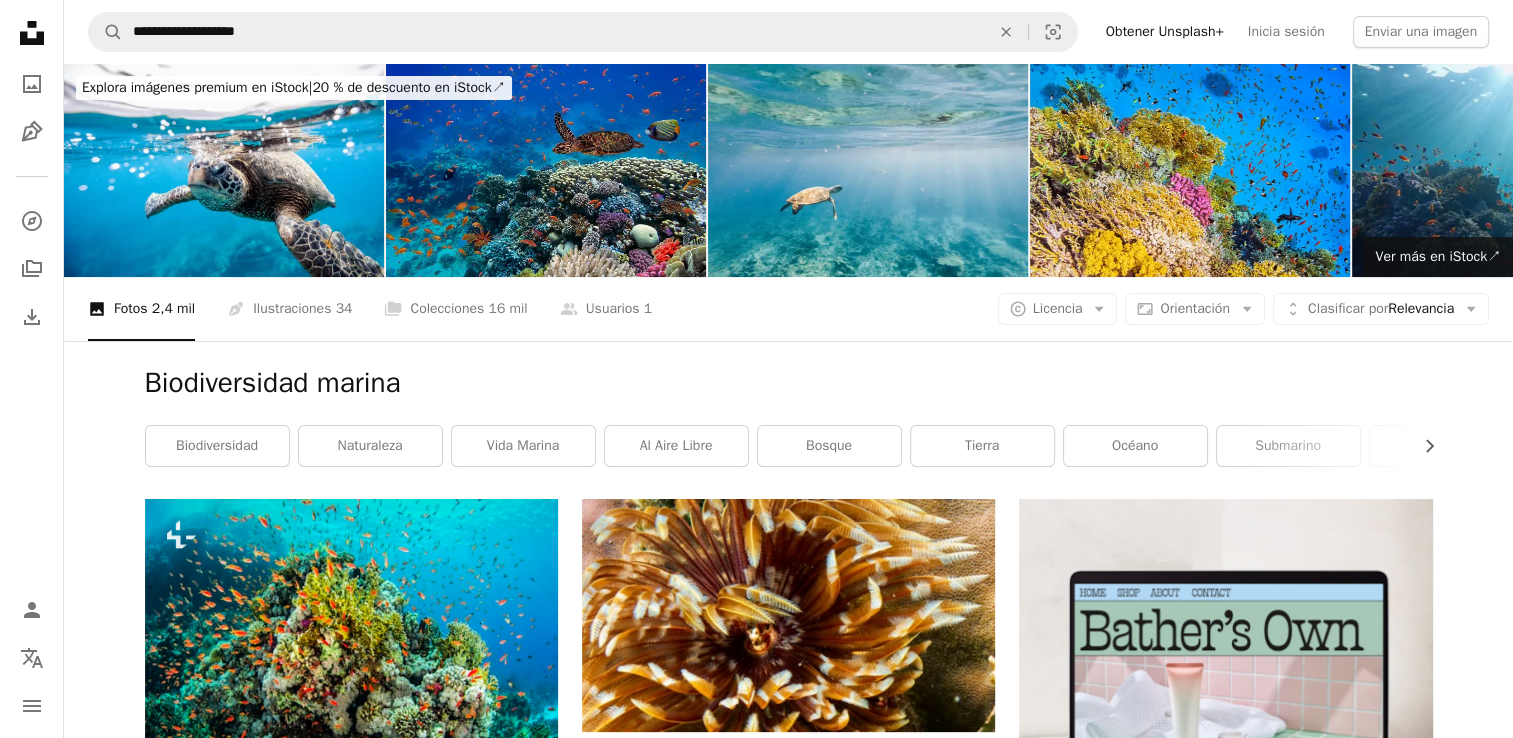 scroll, scrollTop: 133, scrollLeft: 0, axis: vertical 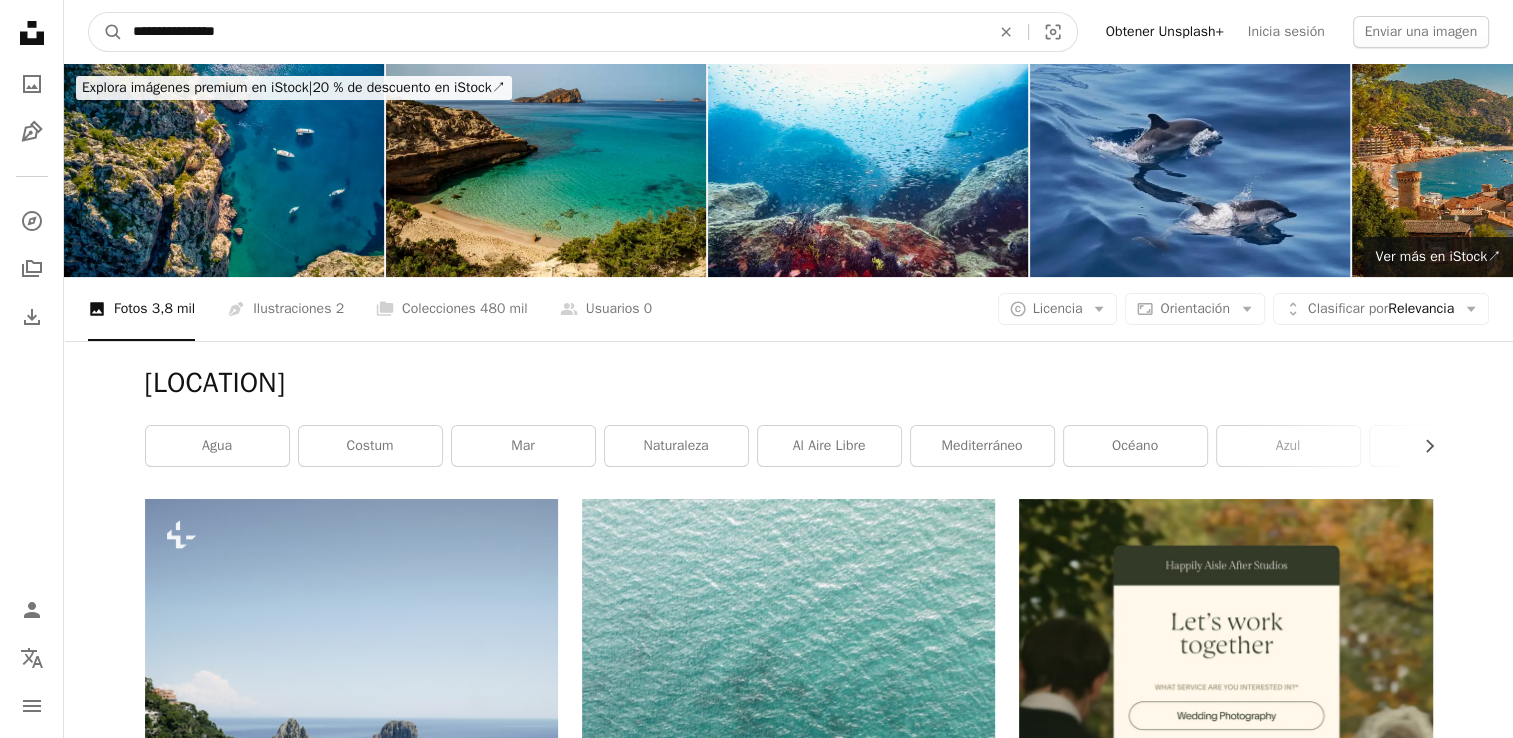 drag, startPoint x: 256, startPoint y: 34, endPoint x: 0, endPoint y: 0, distance: 258.24796 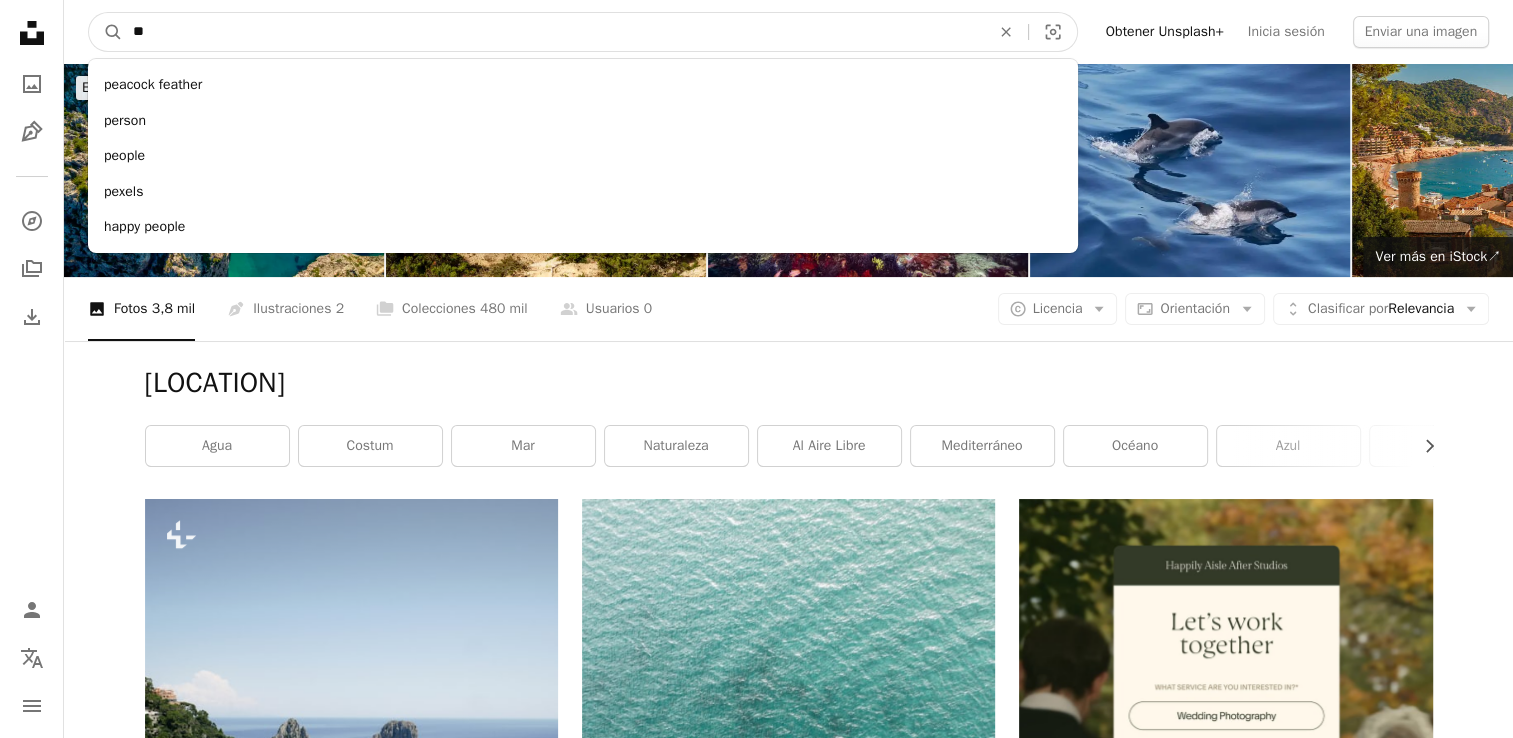 type on "***" 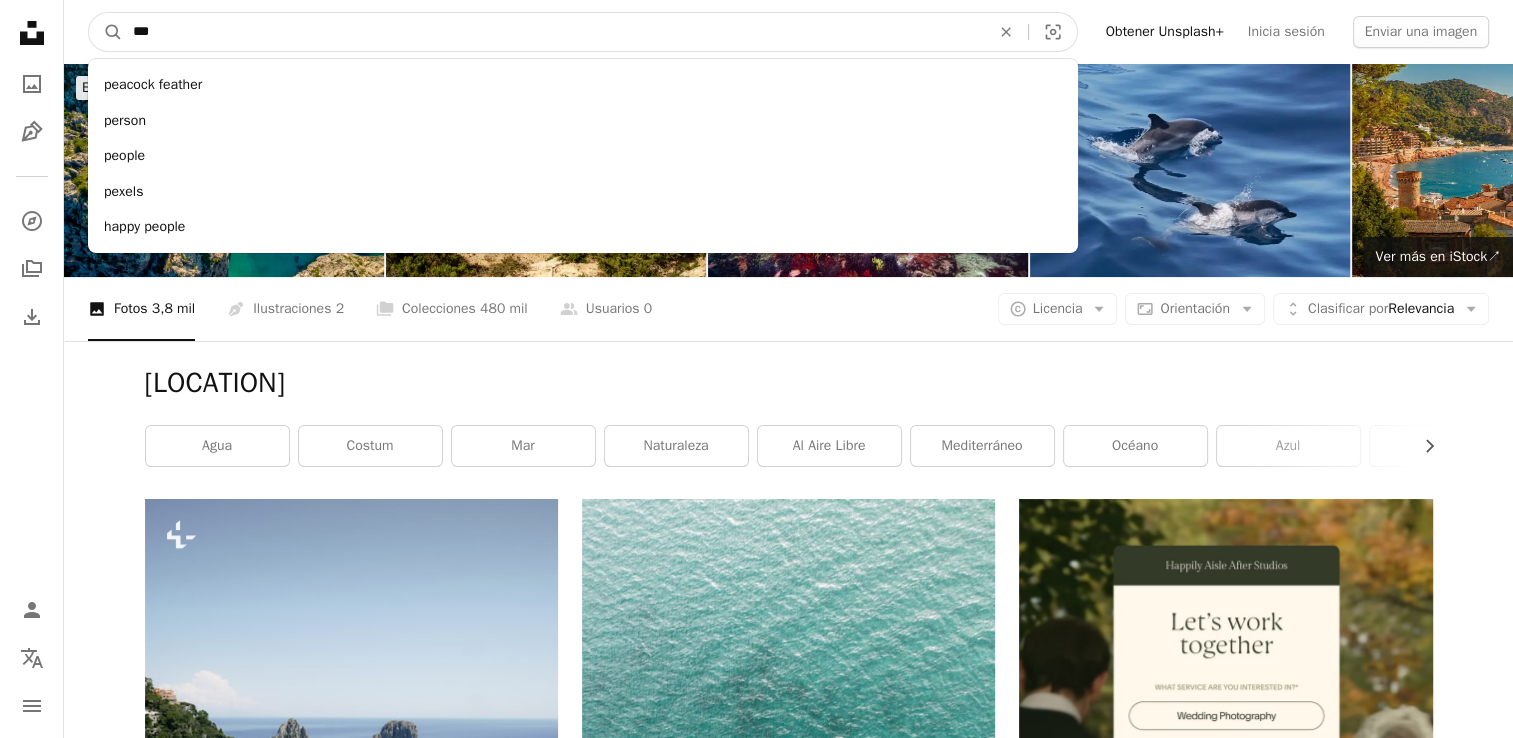 click on "A magnifying glass" at bounding box center [106, 32] 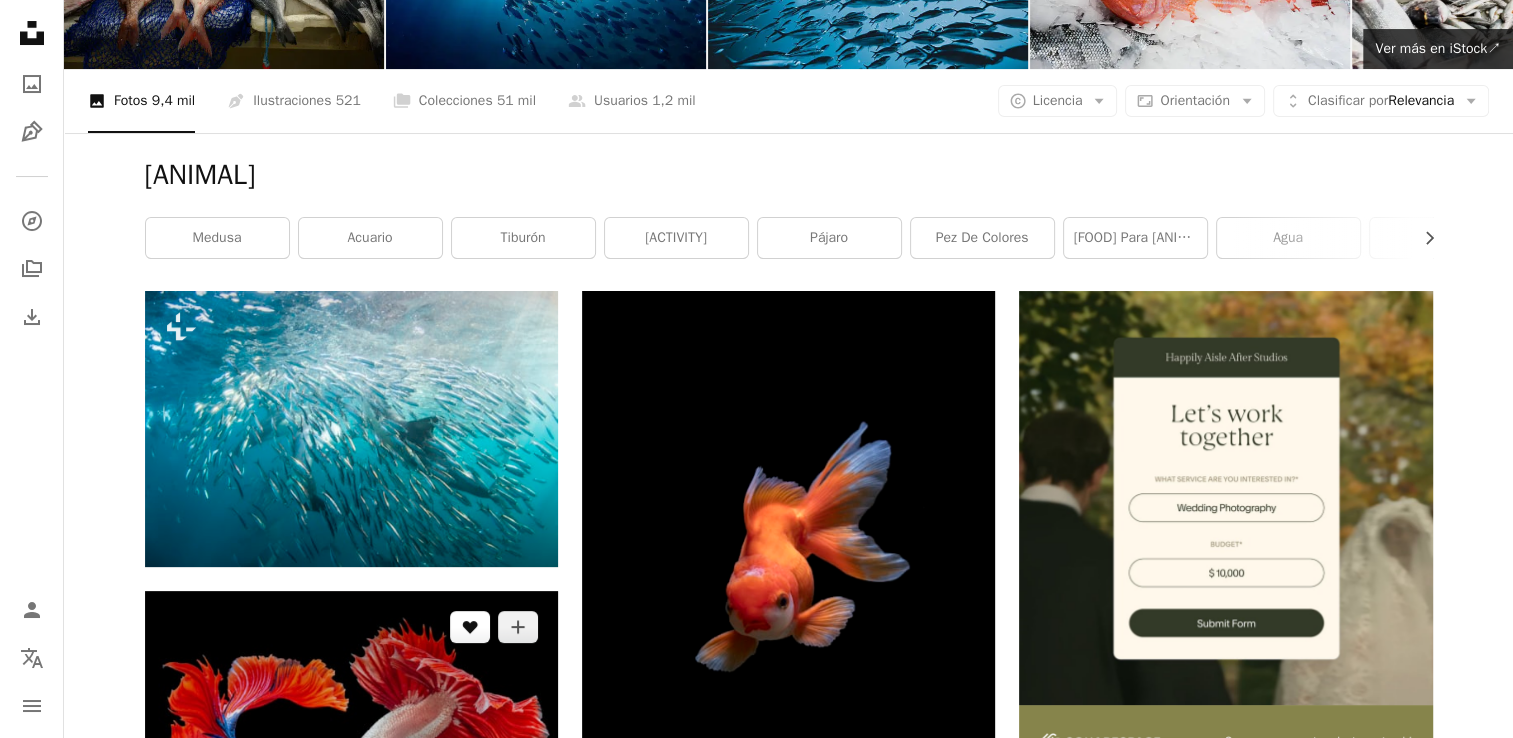 scroll, scrollTop: 266, scrollLeft: 0, axis: vertical 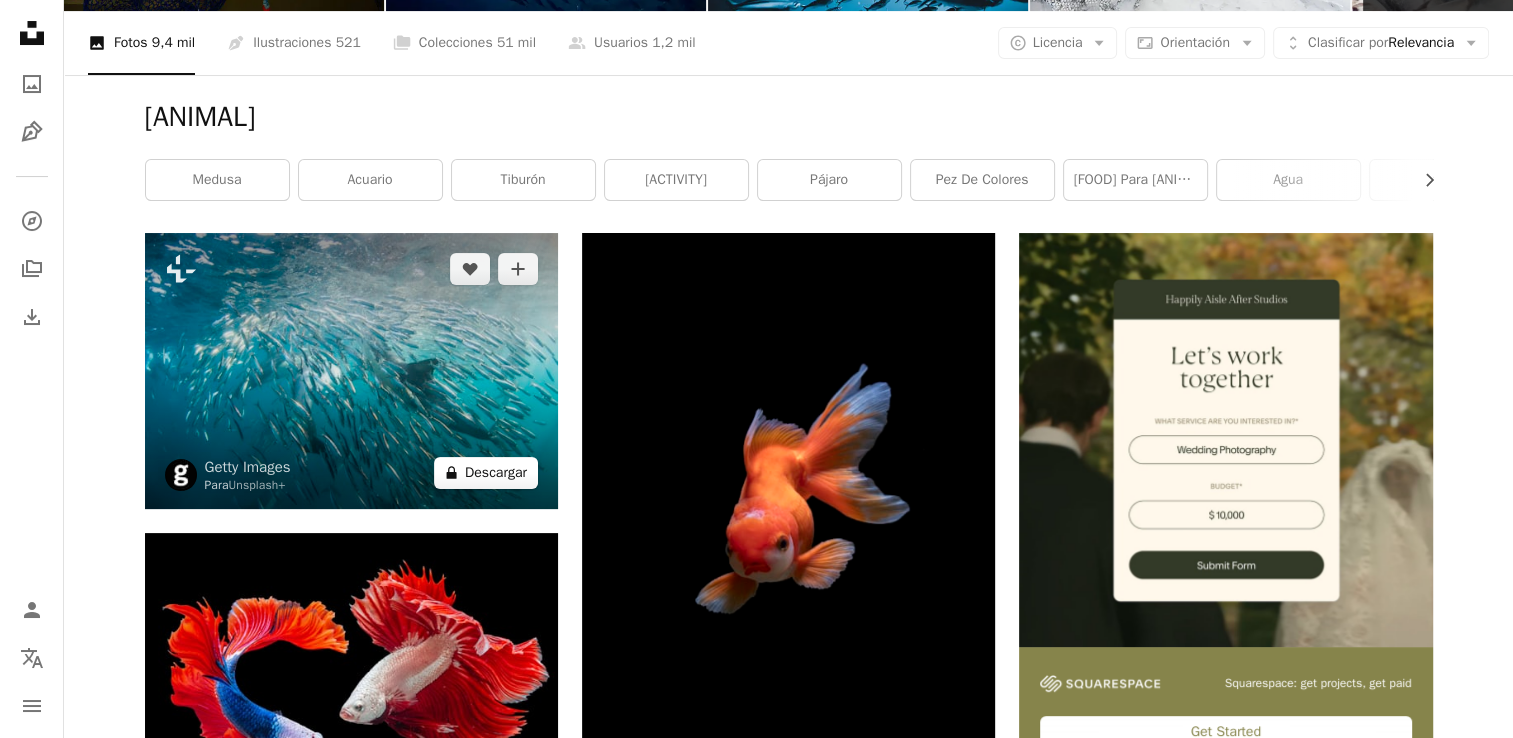 click on "A lock" 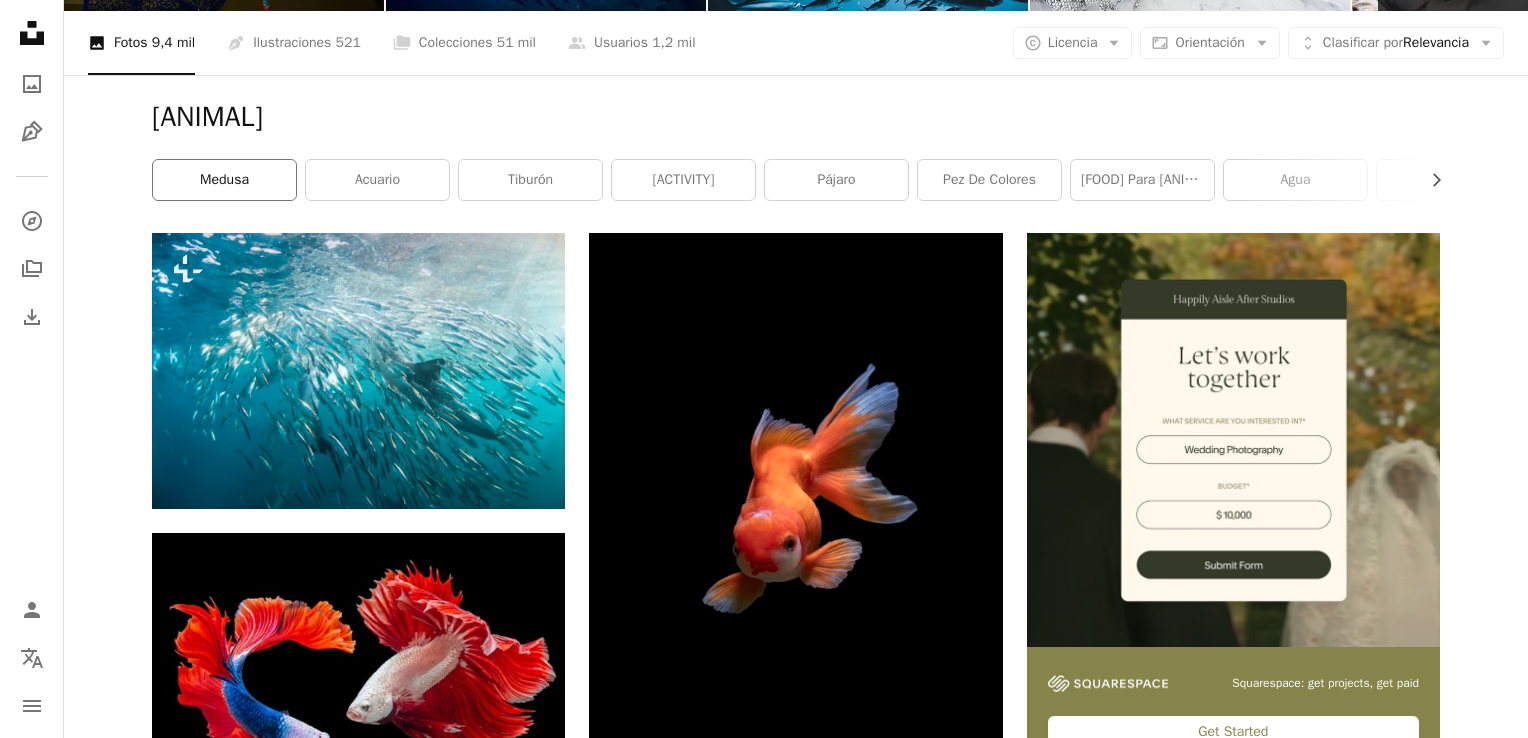 click on "An X shape Imágenes premium, listas para usar. Obtén acceso ilimitado. A plus sign Contenido solo para miembros añadido mensualmente A plus sign Descargas ilimitadas libres de derechos A plus sign Ilustraciones  Nuevo A plus sign Protecciones legales mejoradas anualmente 62 %  de descuento mensualmente 16 €   6 € EUR al mes * Obtener  Unsplash+ *Cuando se paga anualmente, se factura por adelantado  72 € Más los impuestos aplicables. Se renueva automáticamente. Cancela cuando quieras." at bounding box center [764, 5079] 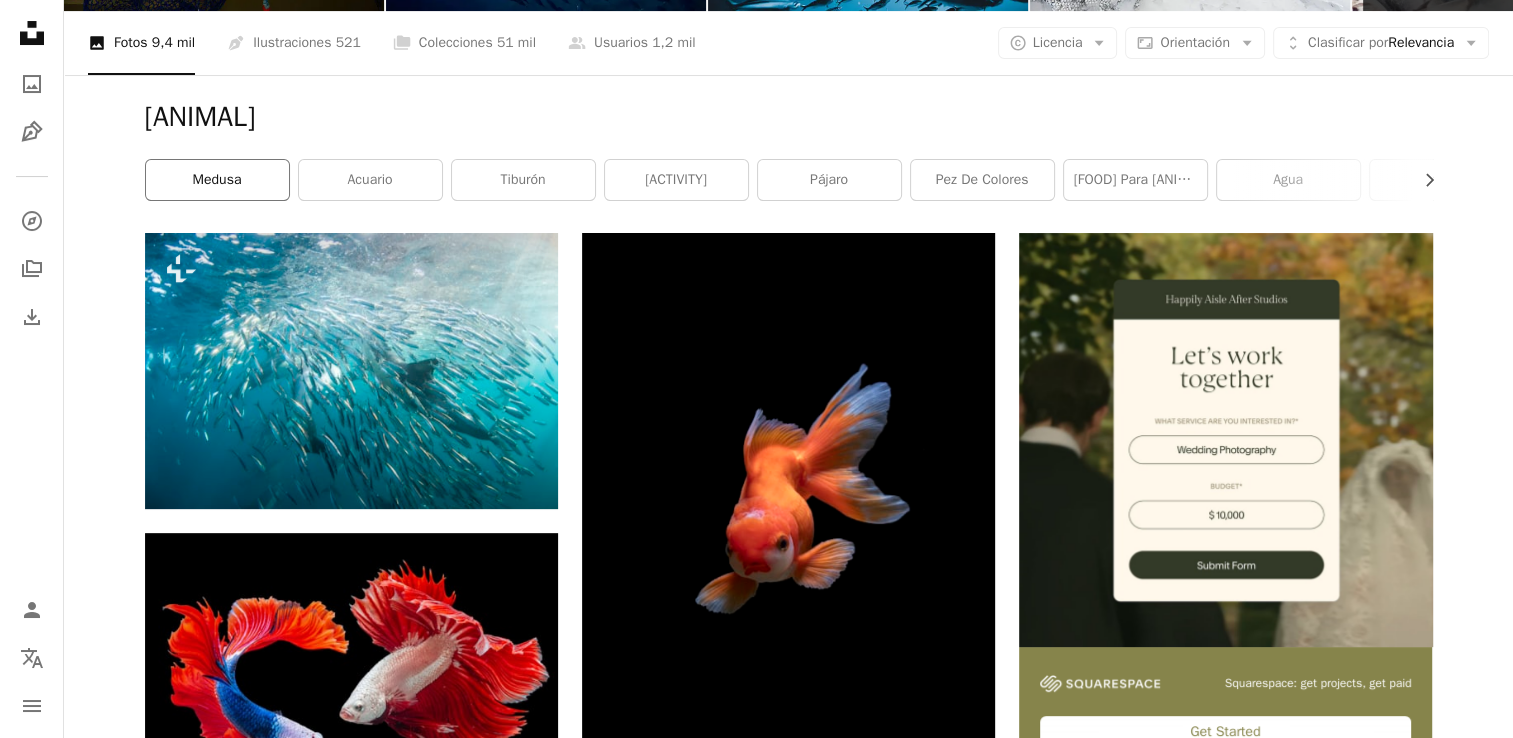 click on "Medusa" at bounding box center (217, 180) 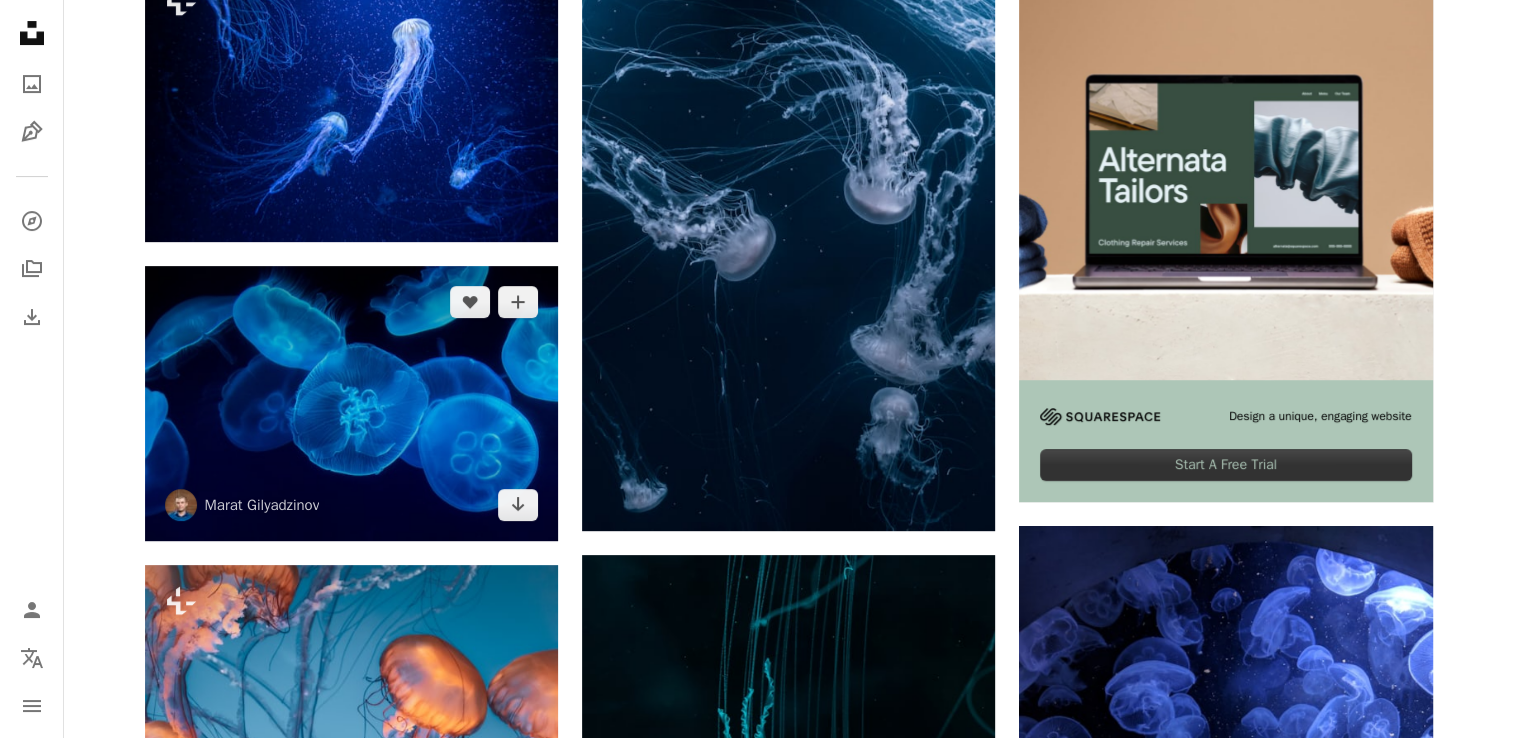 scroll, scrollTop: 0, scrollLeft: 0, axis: both 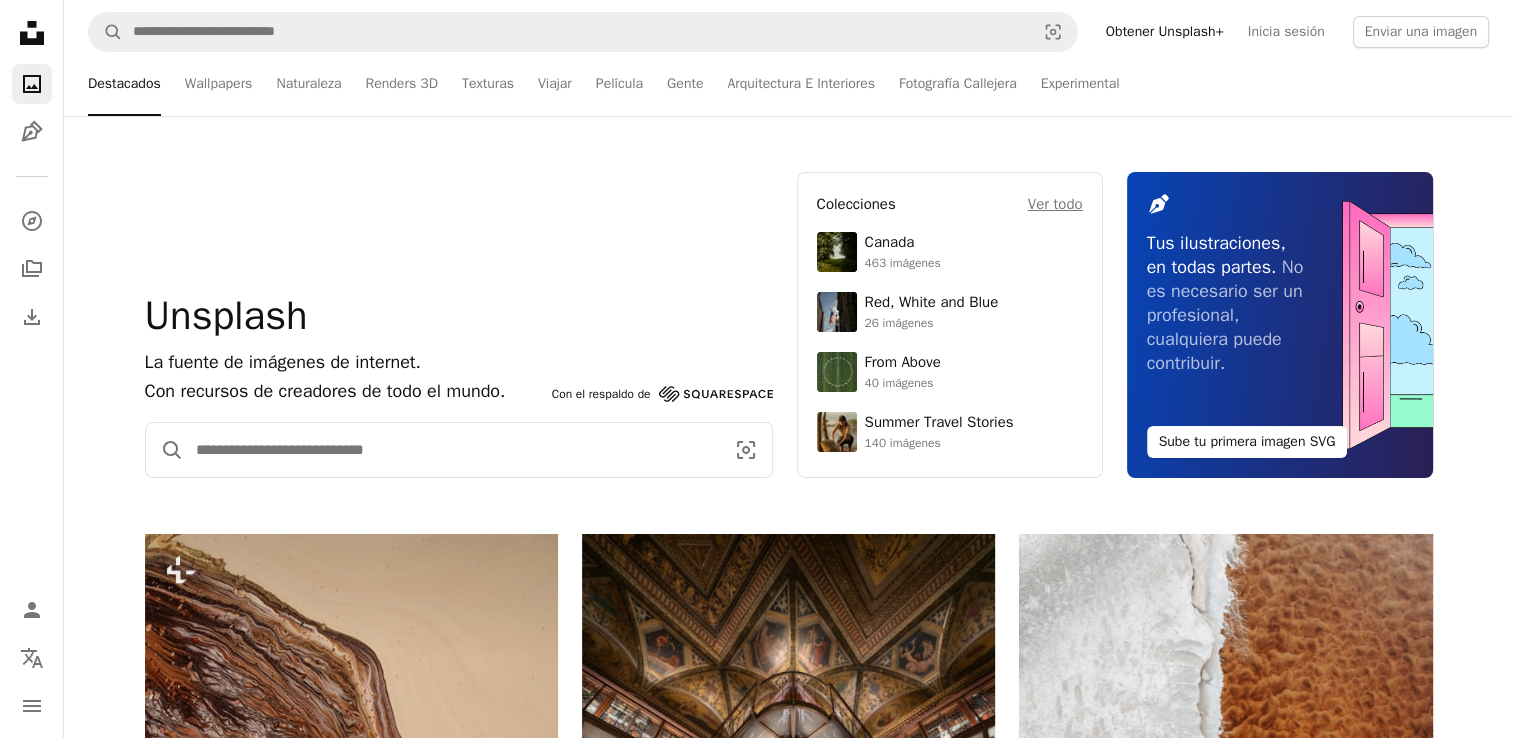 drag, startPoint x: 333, startPoint y: 444, endPoint x: 356, endPoint y: 429, distance: 27.45906 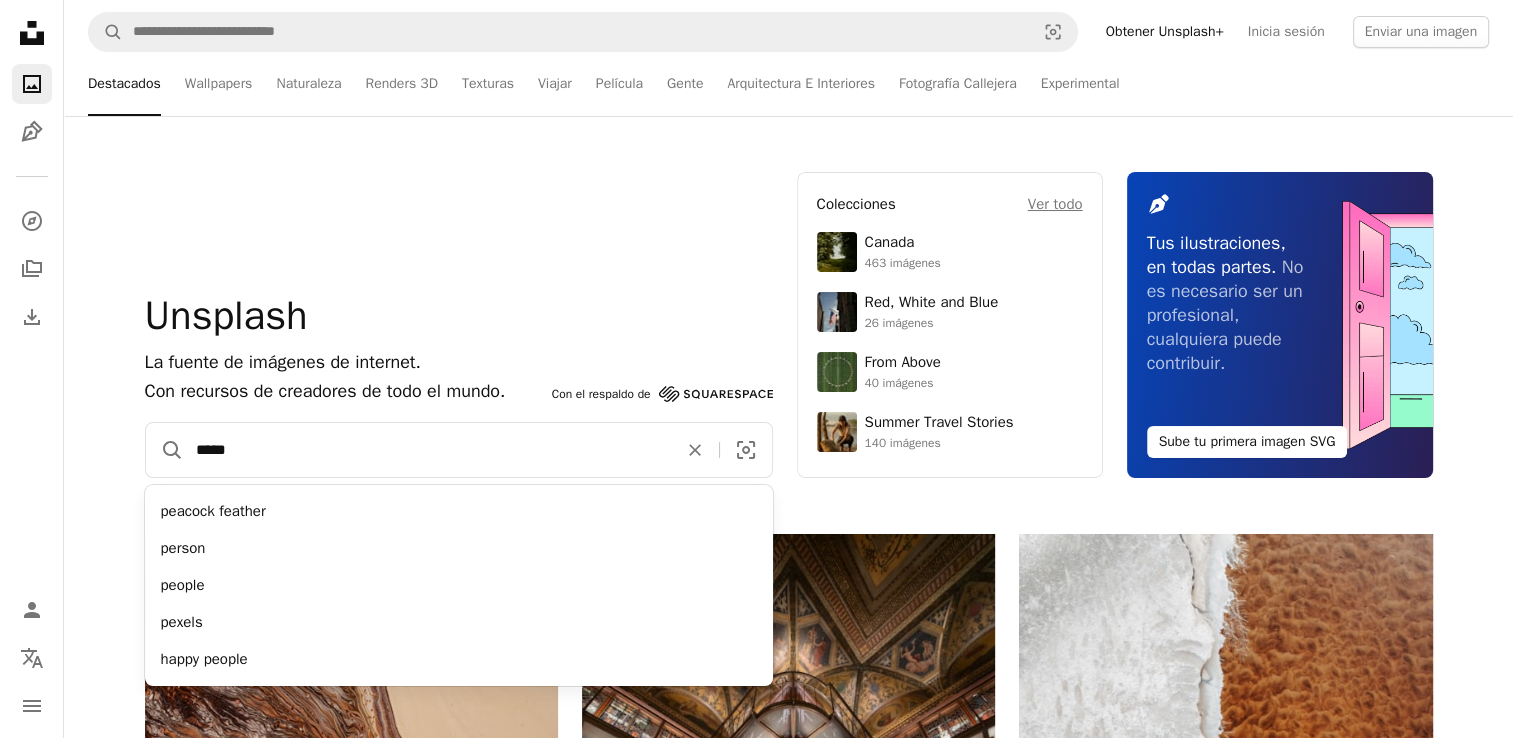 type on "*****" 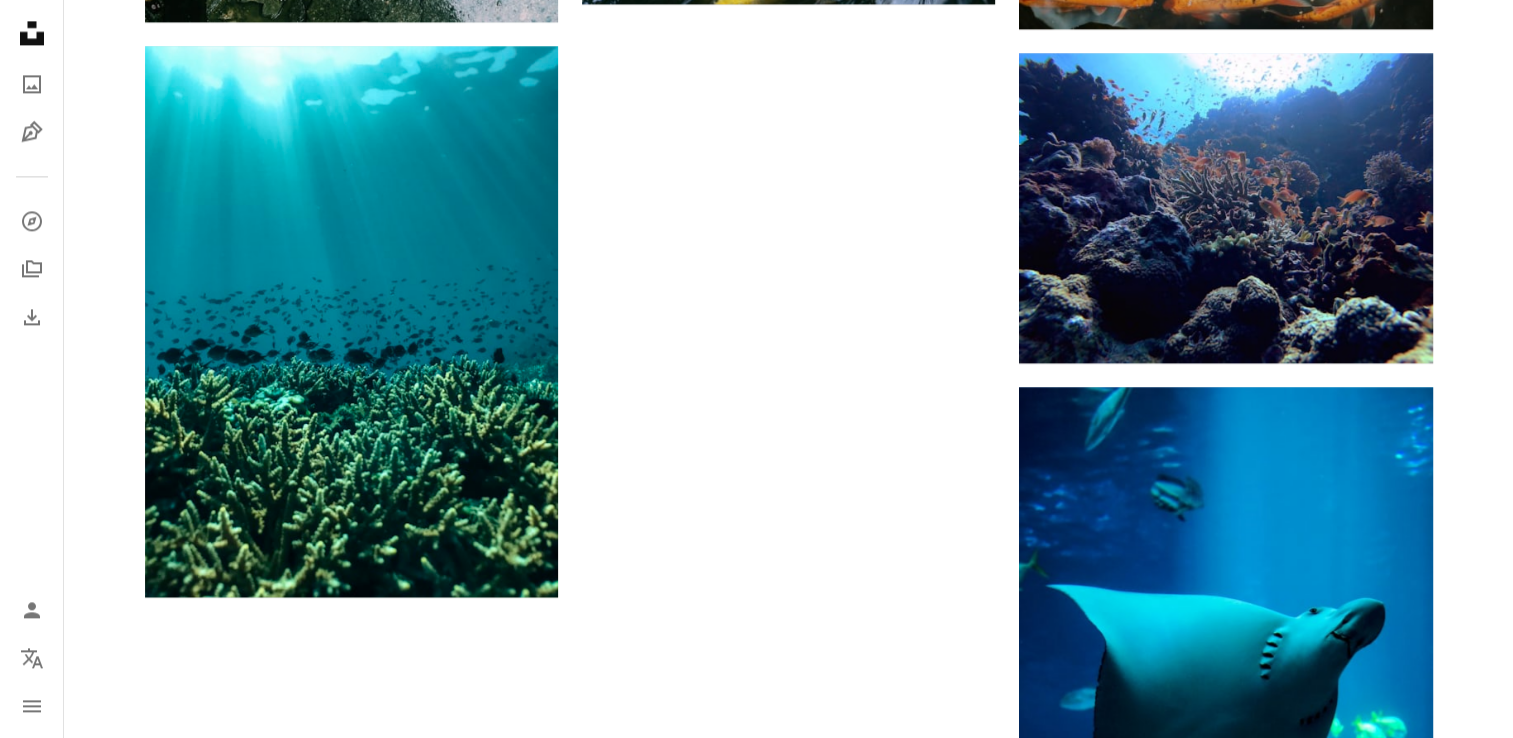 scroll, scrollTop: 2800, scrollLeft: 0, axis: vertical 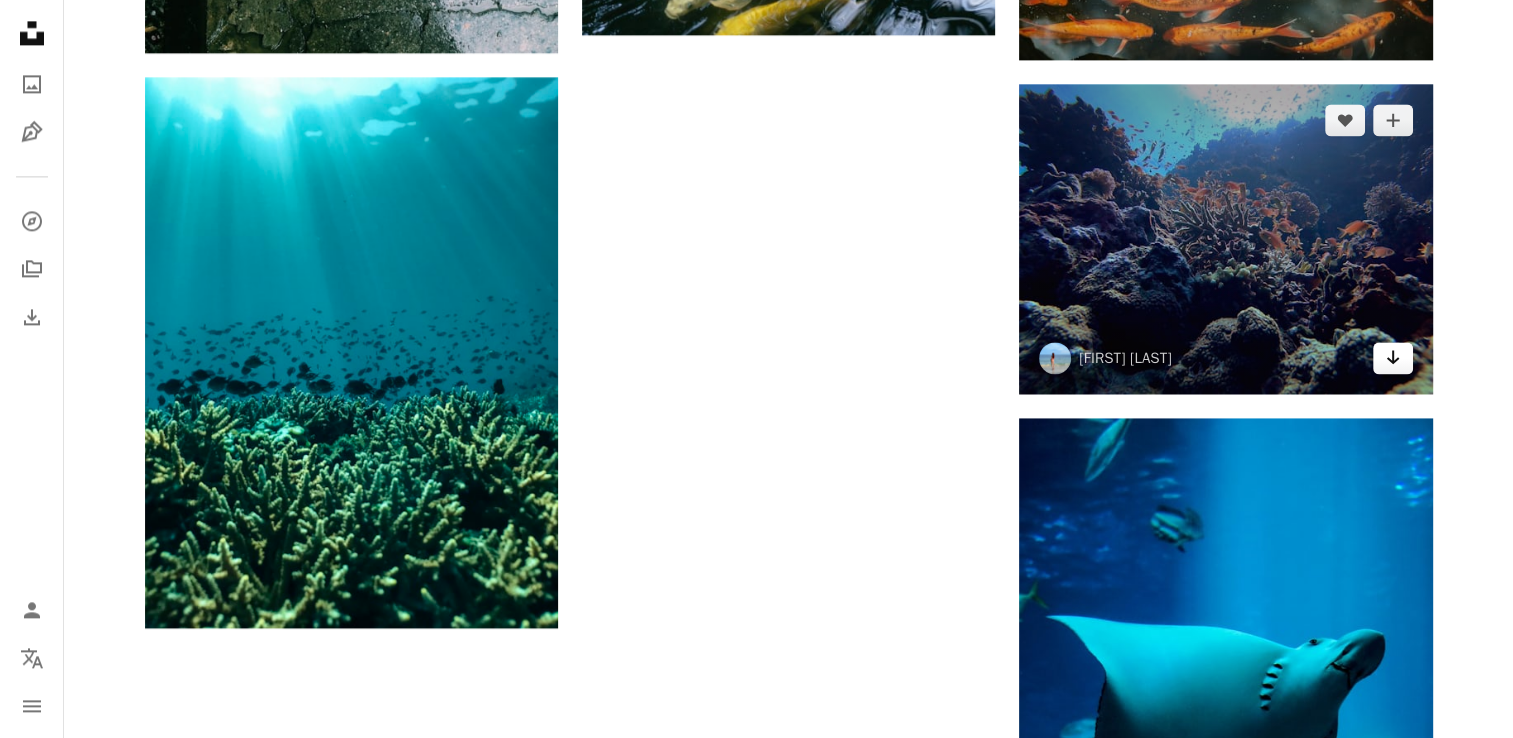 click on "Arrow pointing down" 